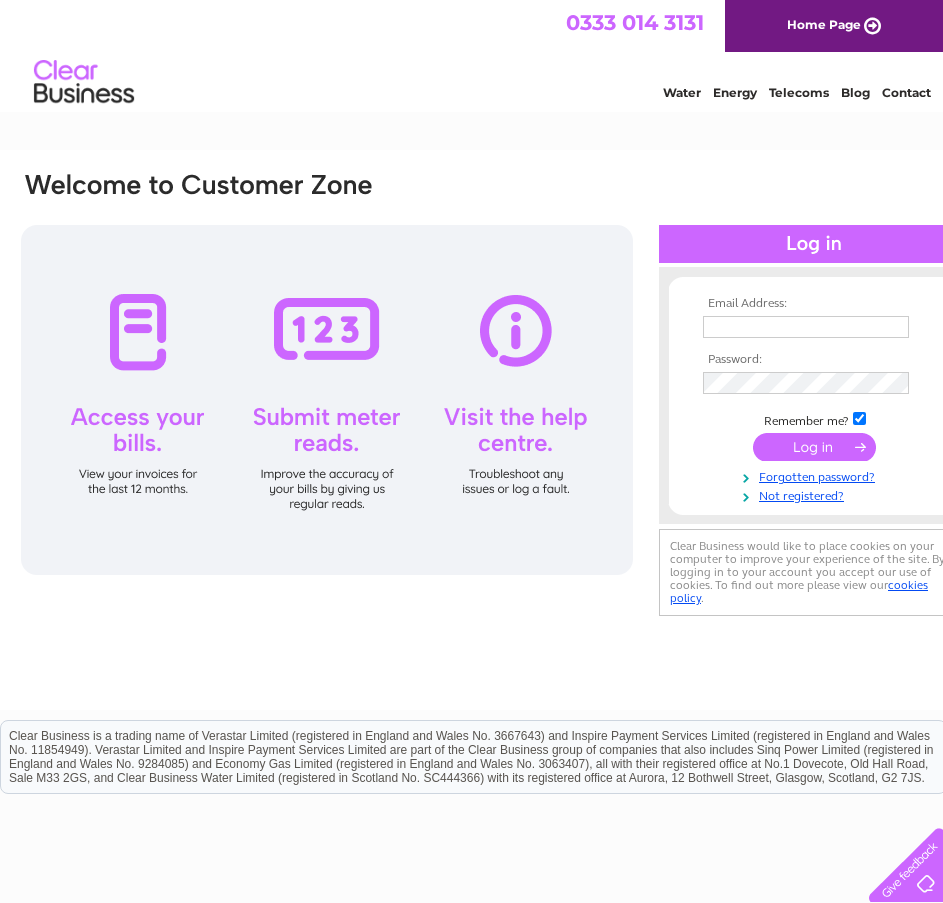 scroll, scrollTop: 0, scrollLeft: 0, axis: both 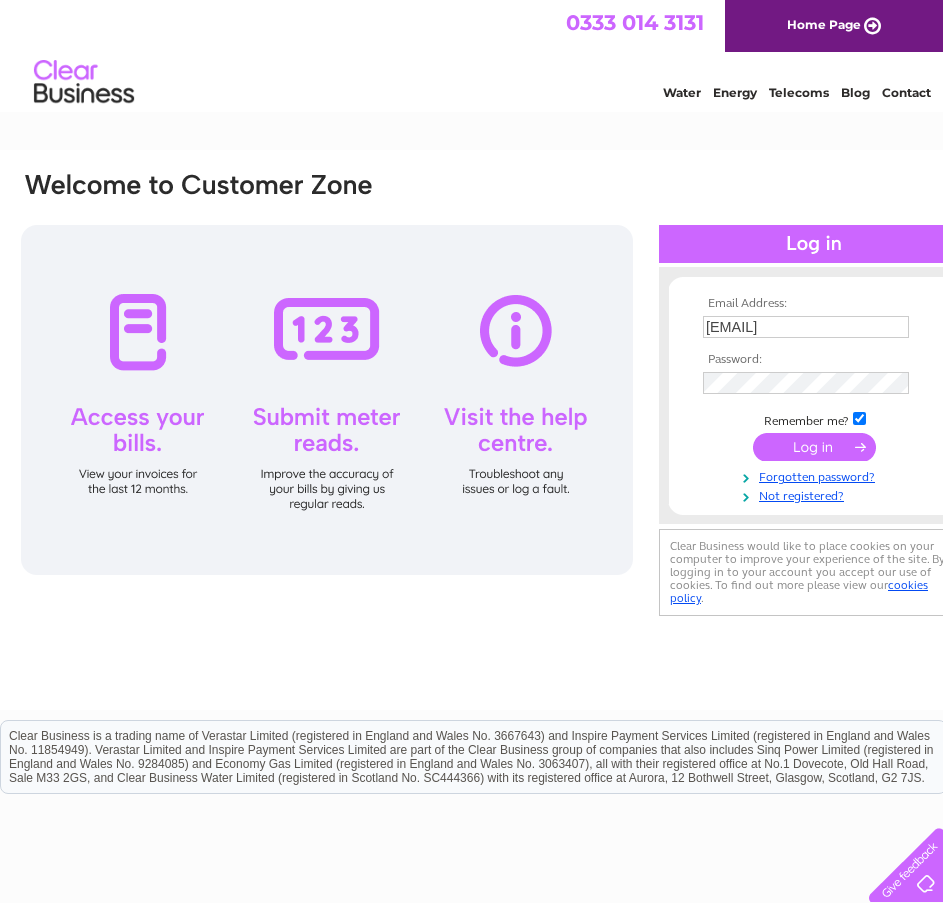 click at bounding box center (814, 447) 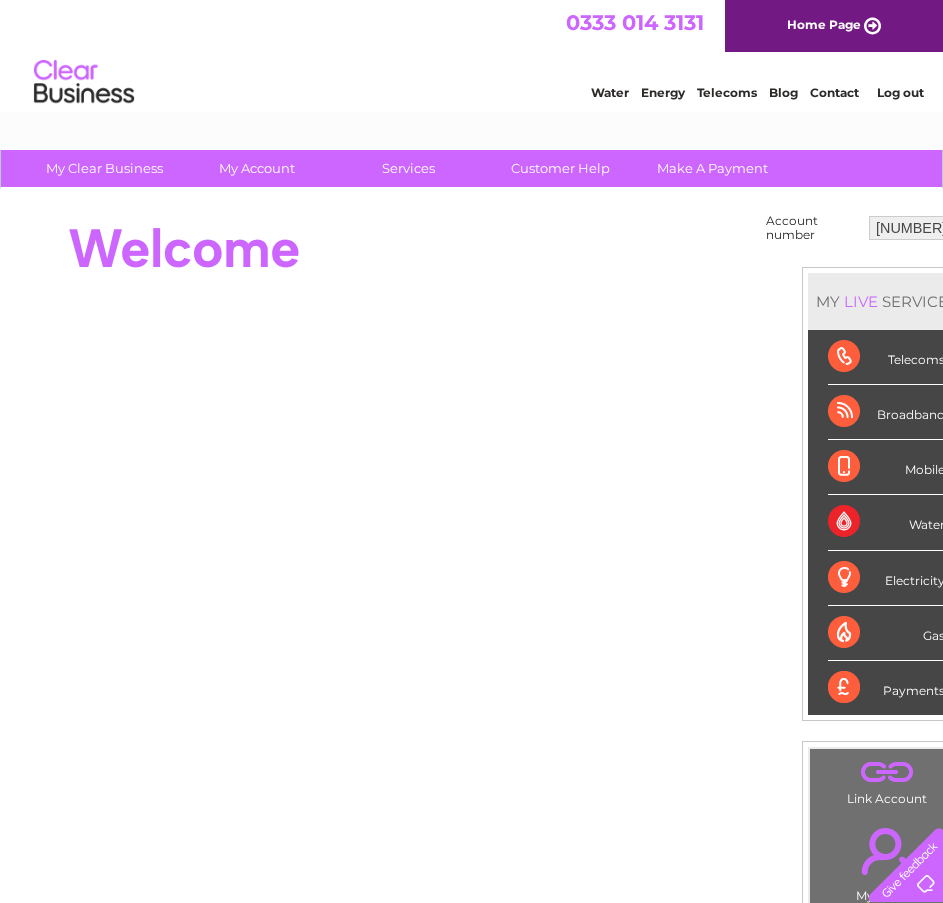 scroll, scrollTop: 0, scrollLeft: 0, axis: both 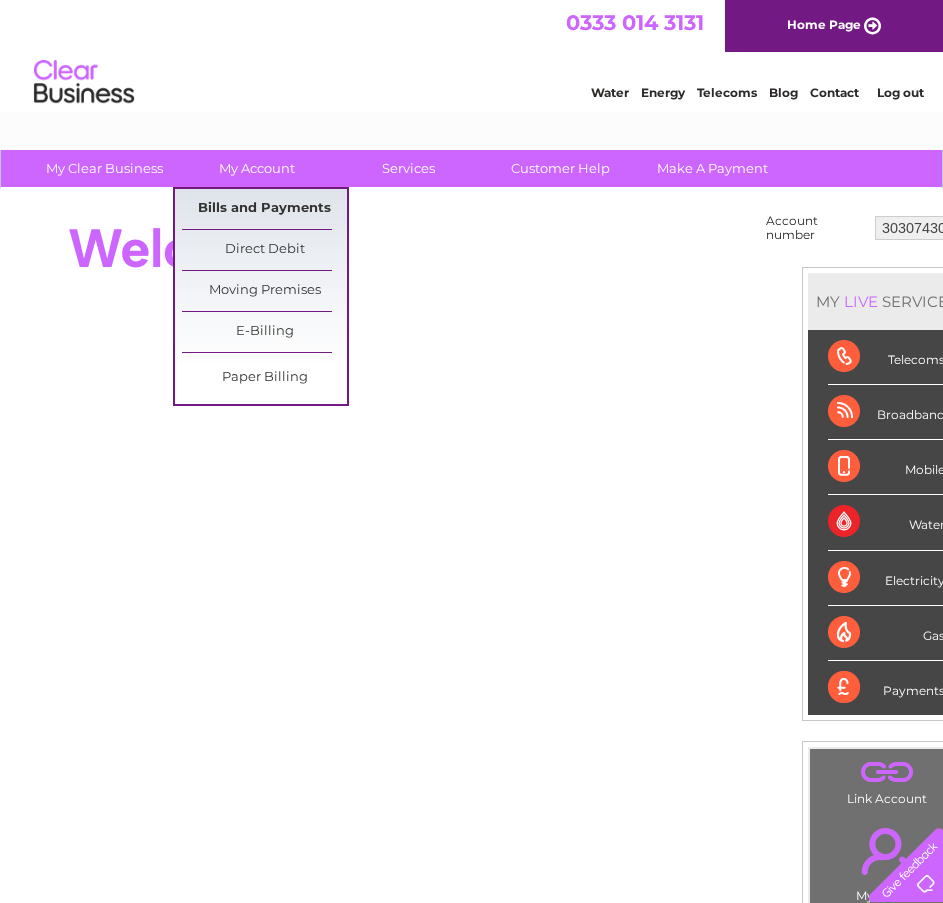 click on "Bills and Payments" at bounding box center [264, 209] 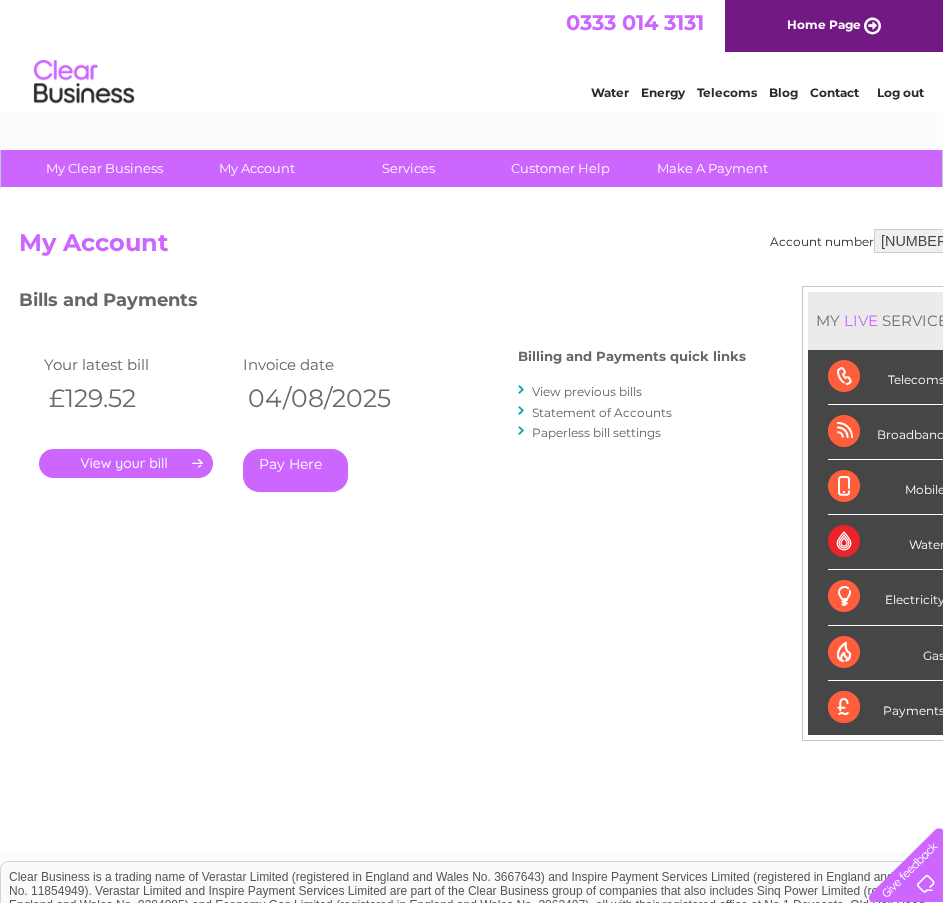 scroll, scrollTop: 0, scrollLeft: 0, axis: both 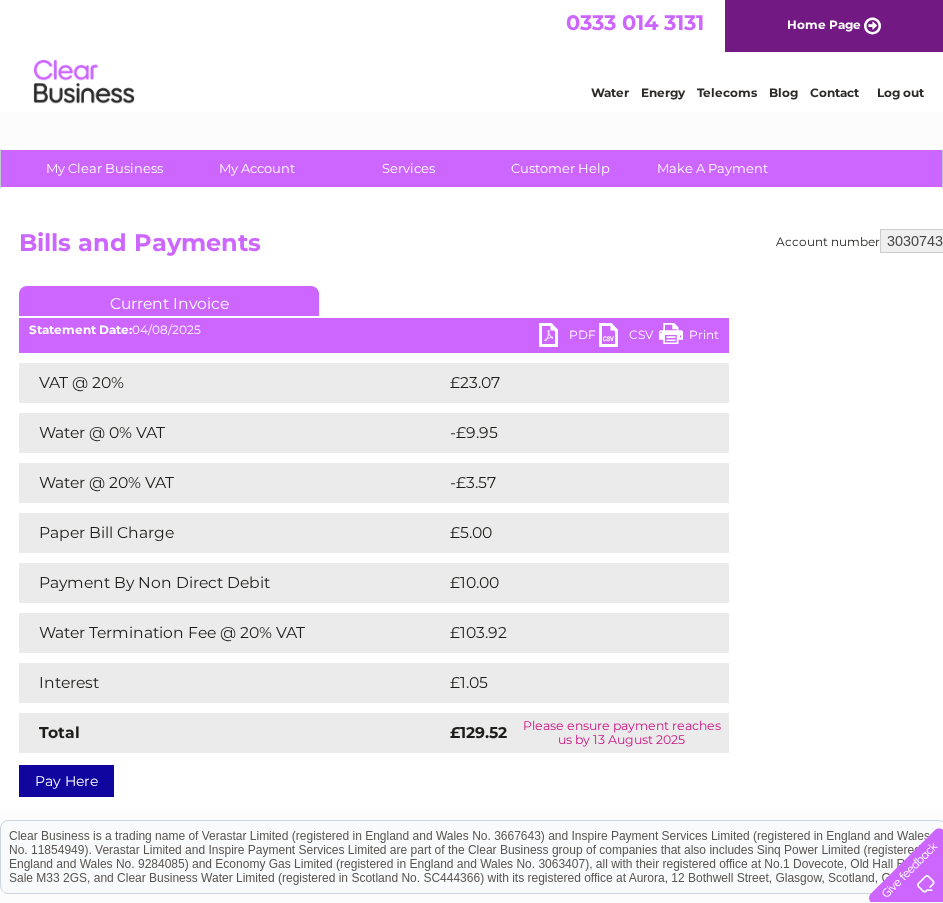 click on "PDF" at bounding box center [569, 337] 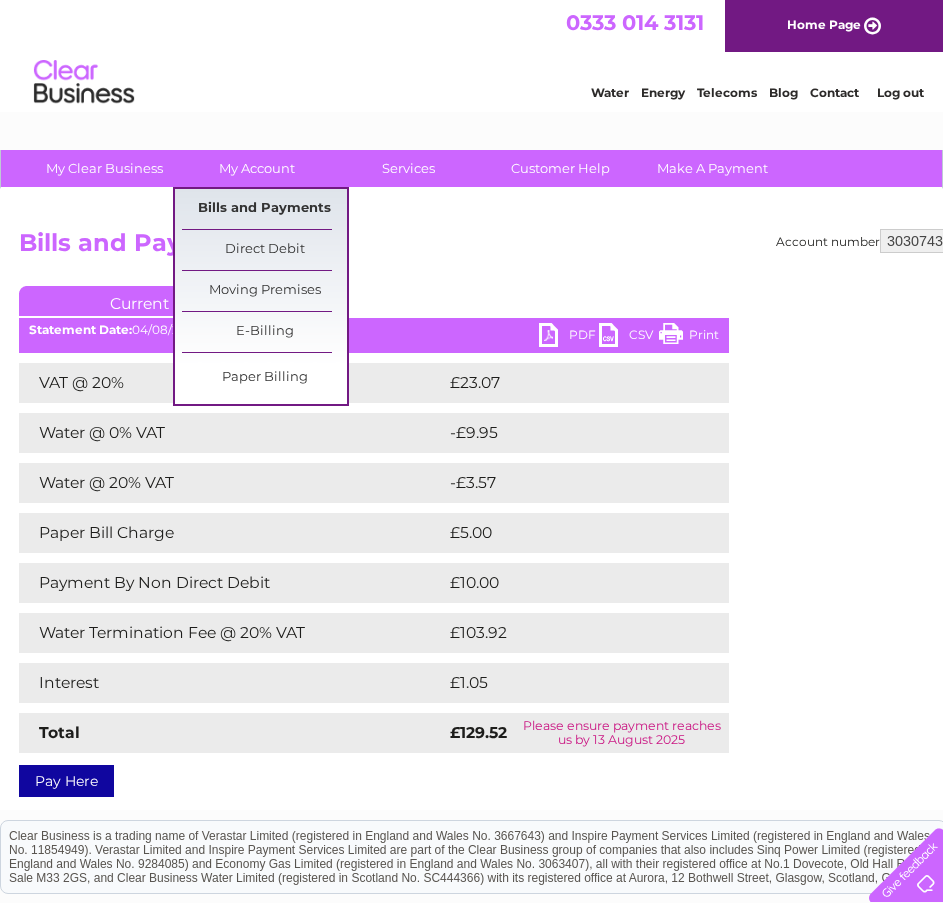 click on "Bills and Payments" at bounding box center [264, 209] 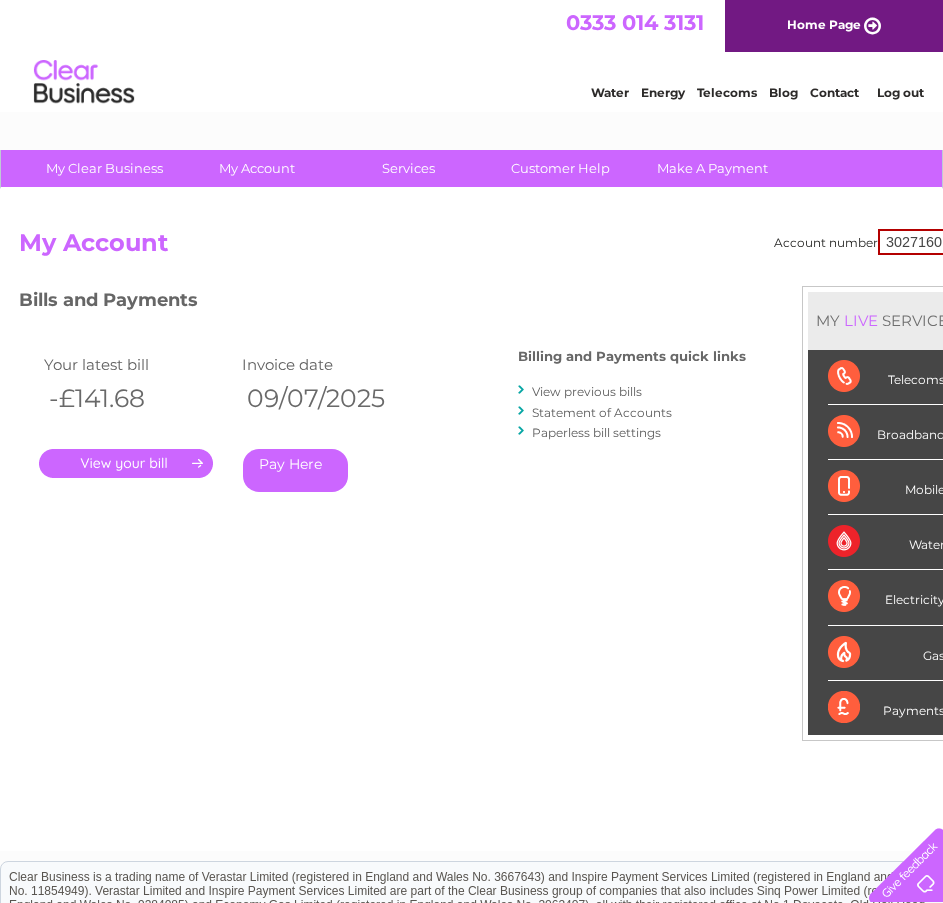 scroll, scrollTop: 0, scrollLeft: 0, axis: both 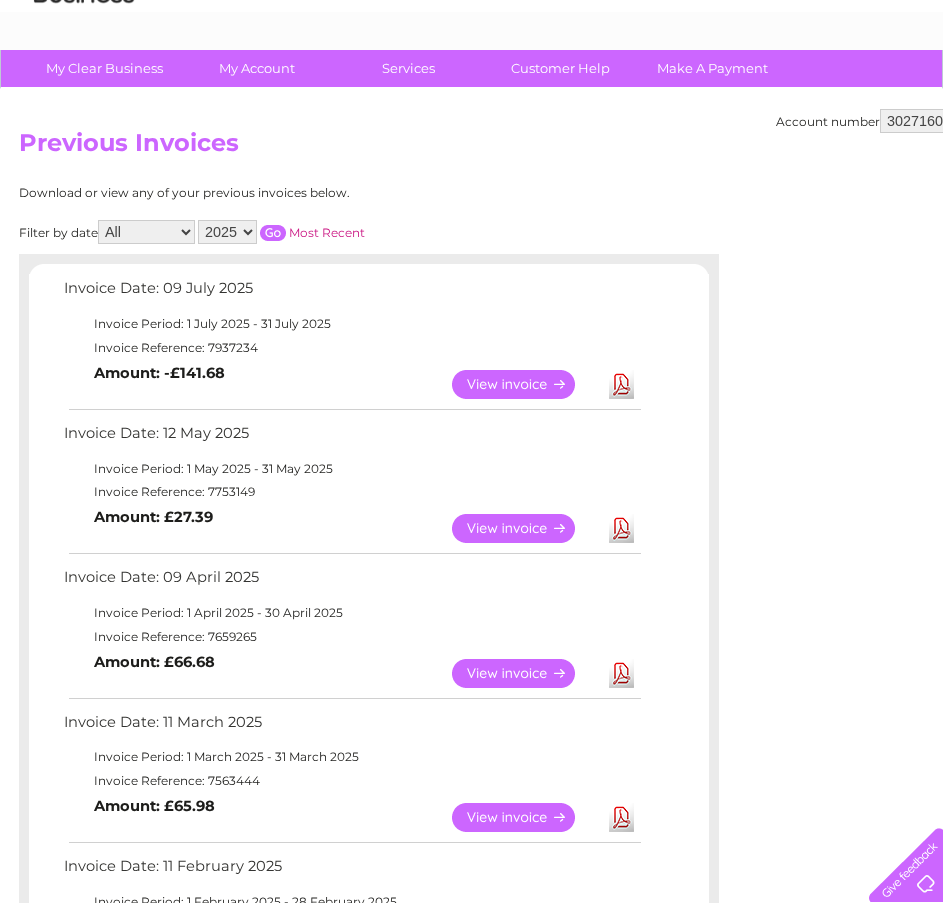 click on "View" at bounding box center (525, 528) 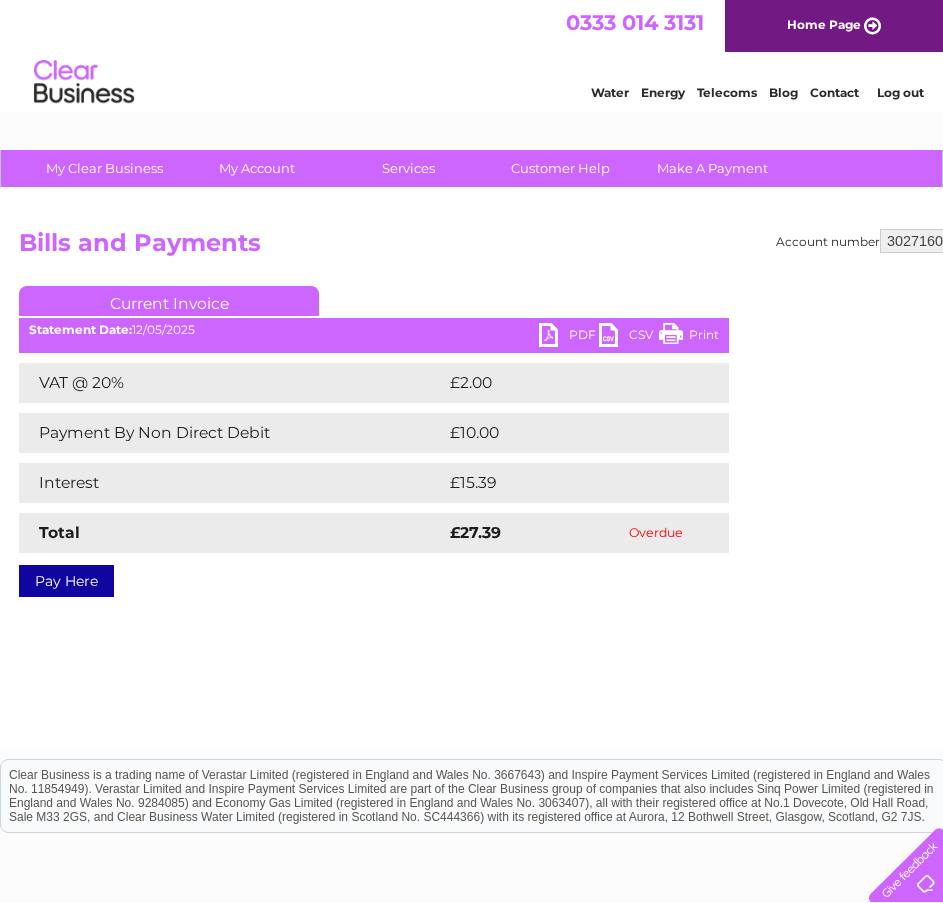 scroll, scrollTop: 0, scrollLeft: 0, axis: both 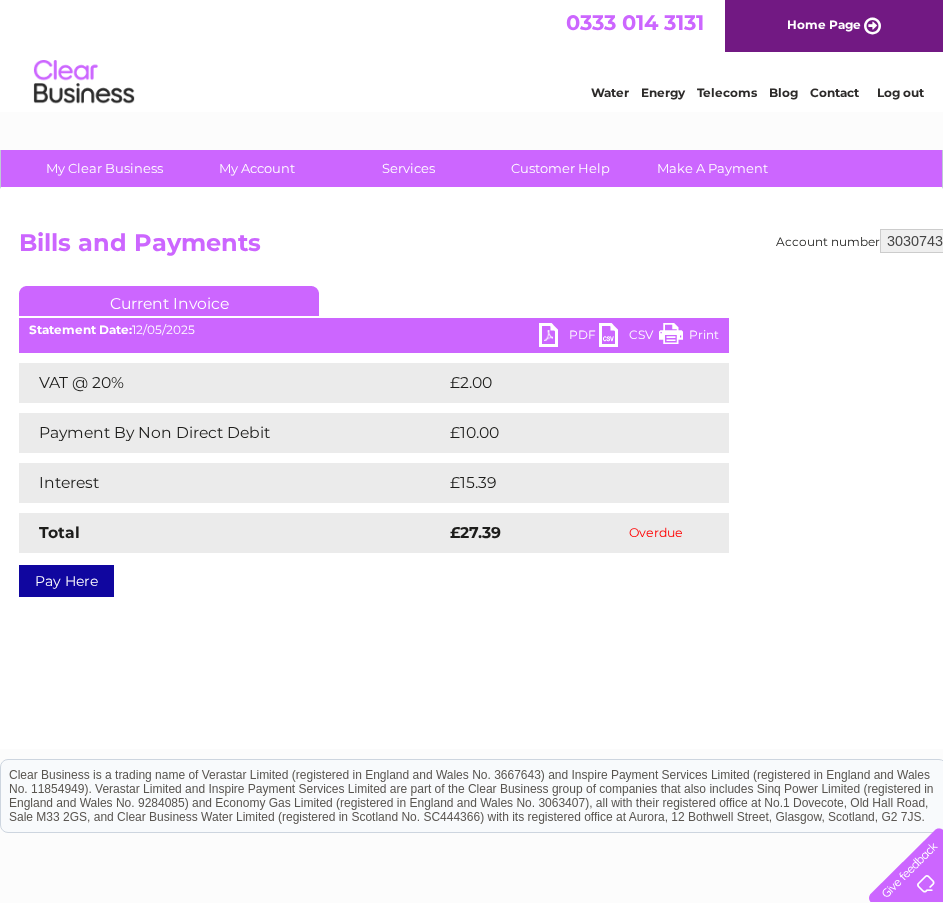 click on "30271601
30303157
30307430
30311120" at bounding box center (925, 241) 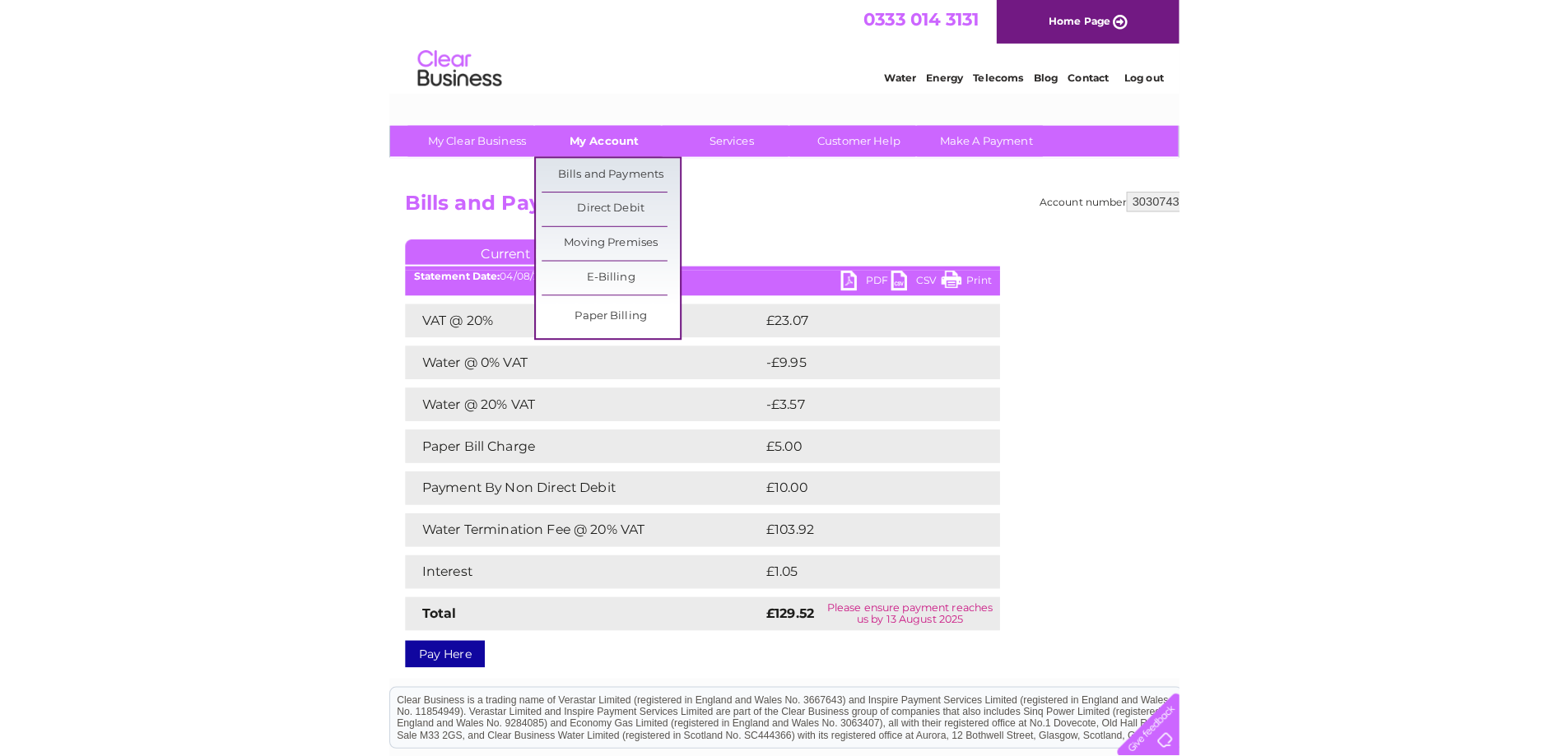 scroll, scrollTop: 0, scrollLeft: 0, axis: both 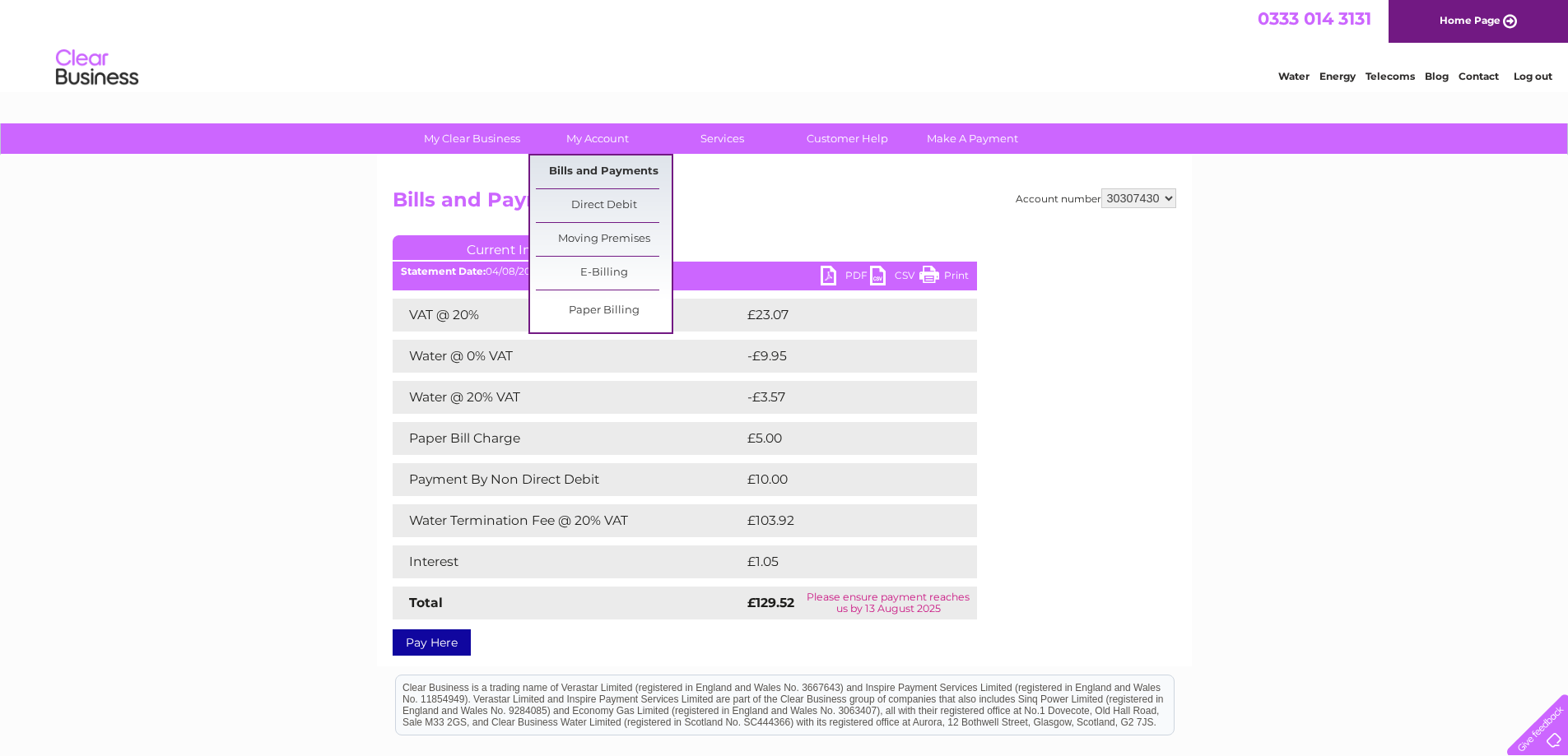 click on "Bills and Payments" at bounding box center (603, 172) 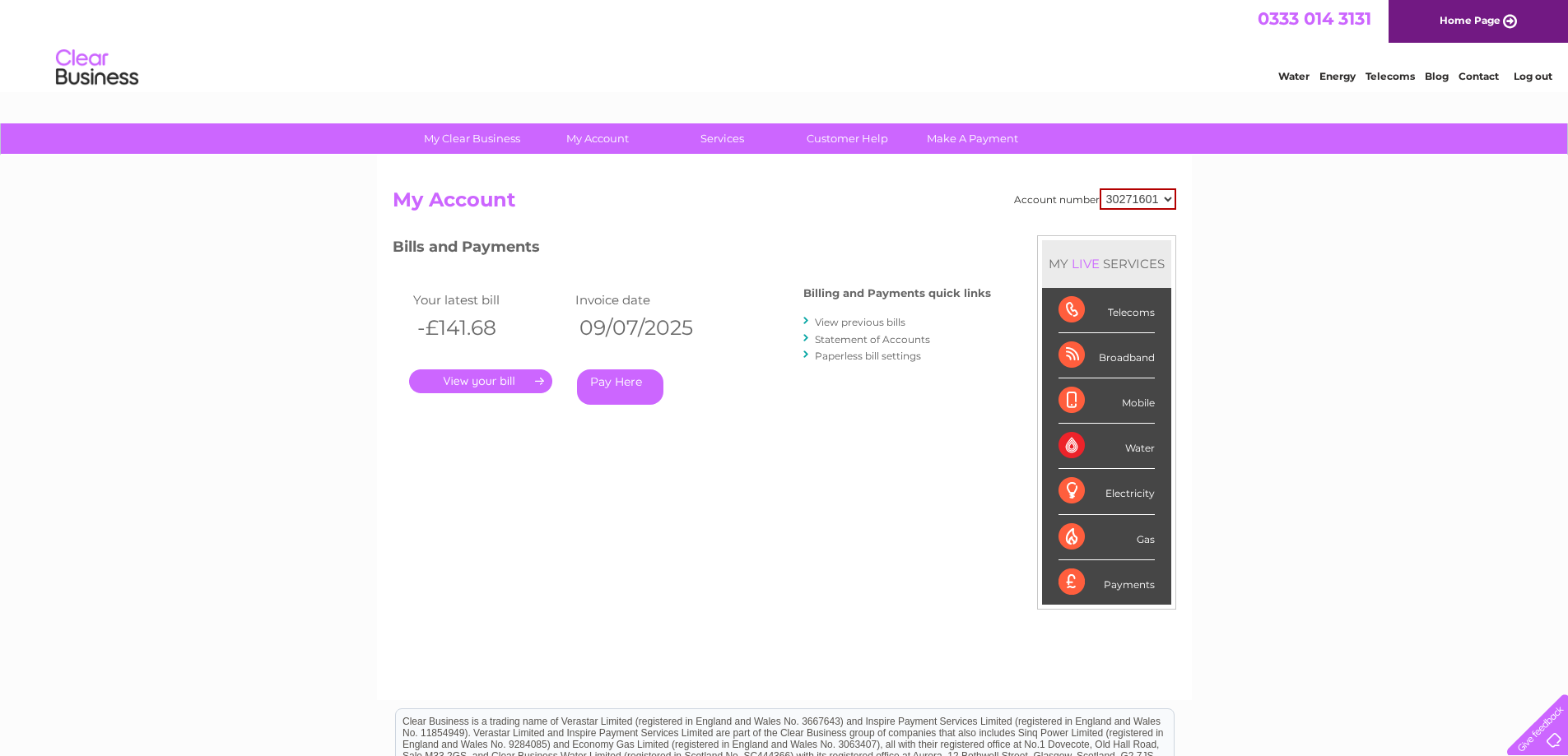 scroll, scrollTop: 0, scrollLeft: 0, axis: both 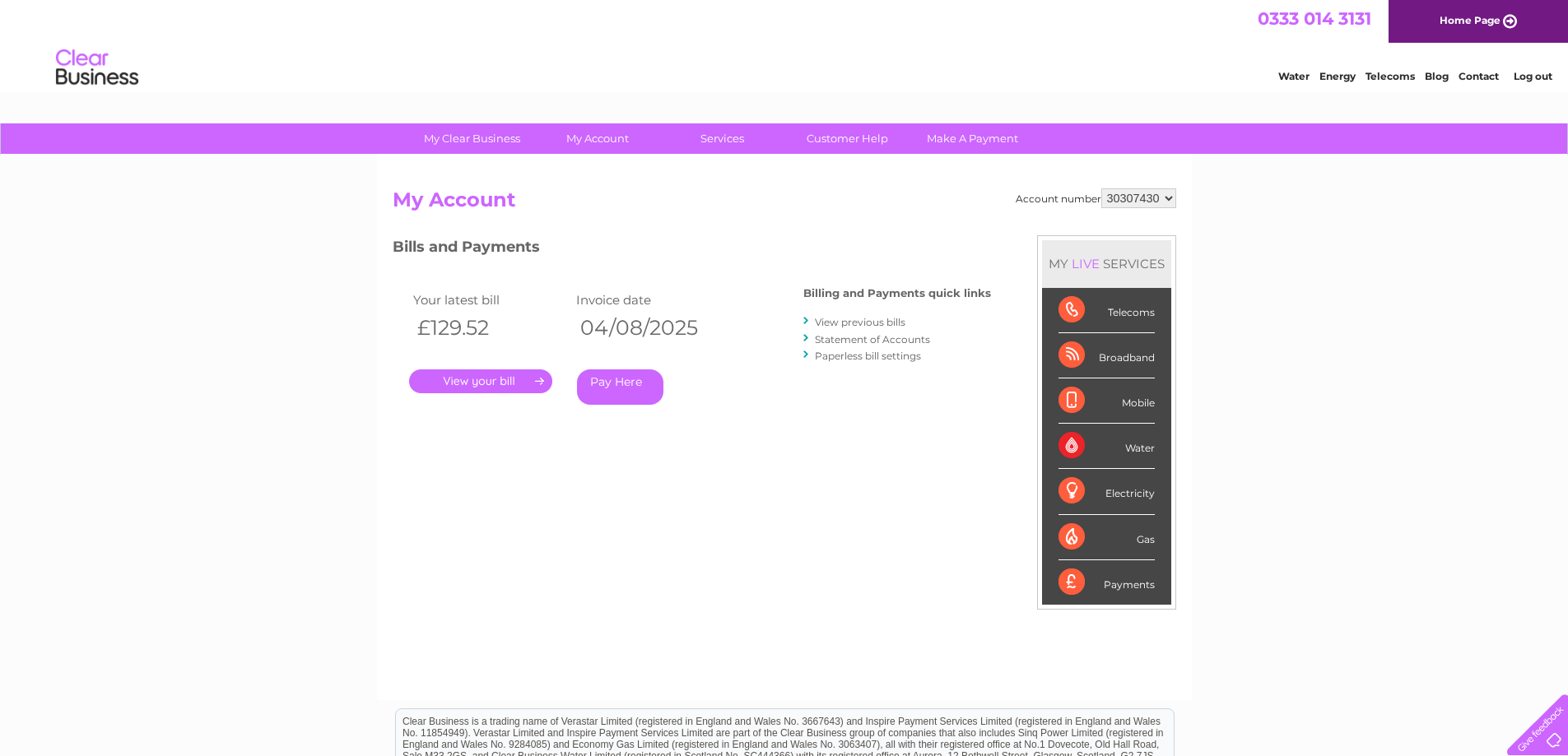 click on "View previous bills" at bounding box center (860, 322) 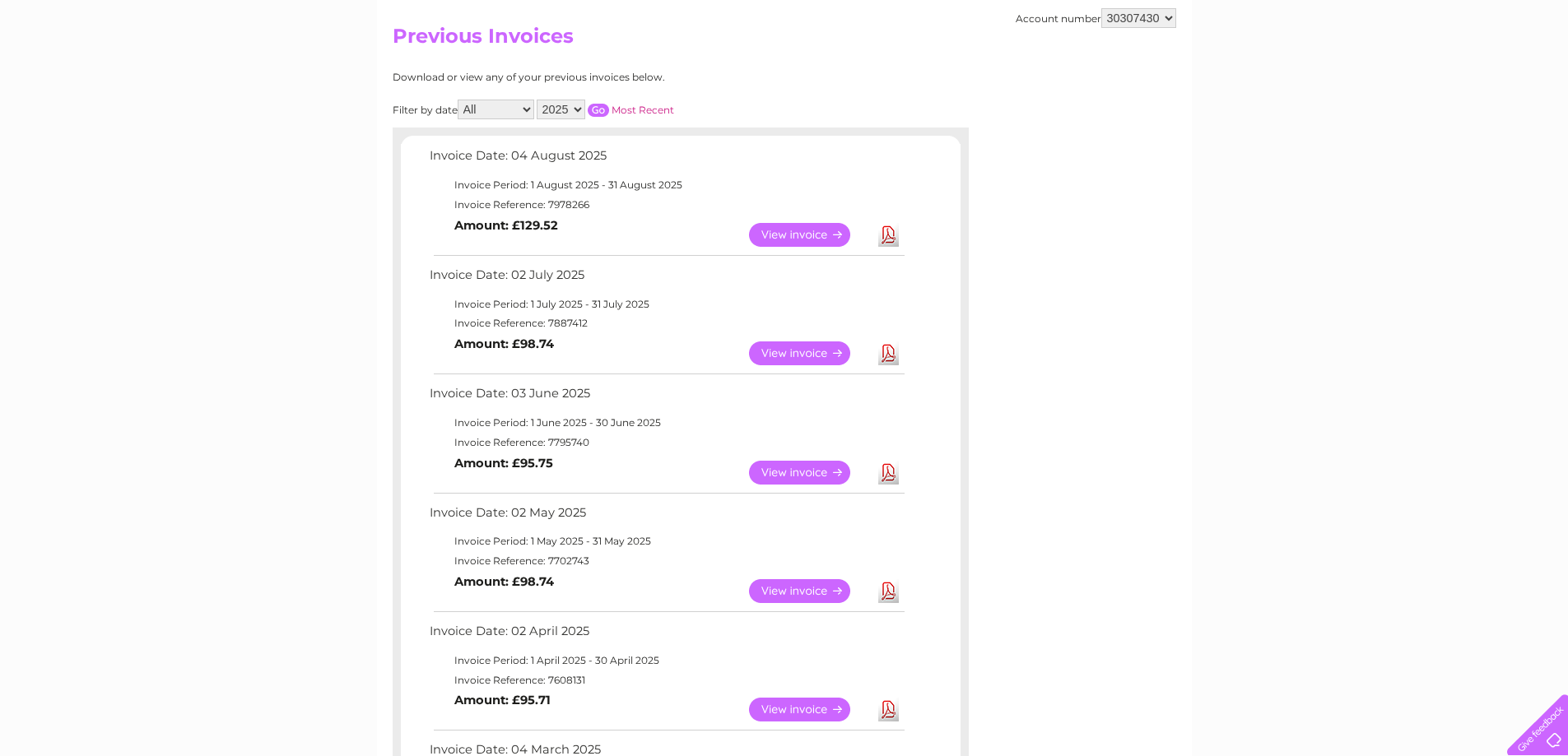 scroll, scrollTop: 165, scrollLeft: 0, axis: vertical 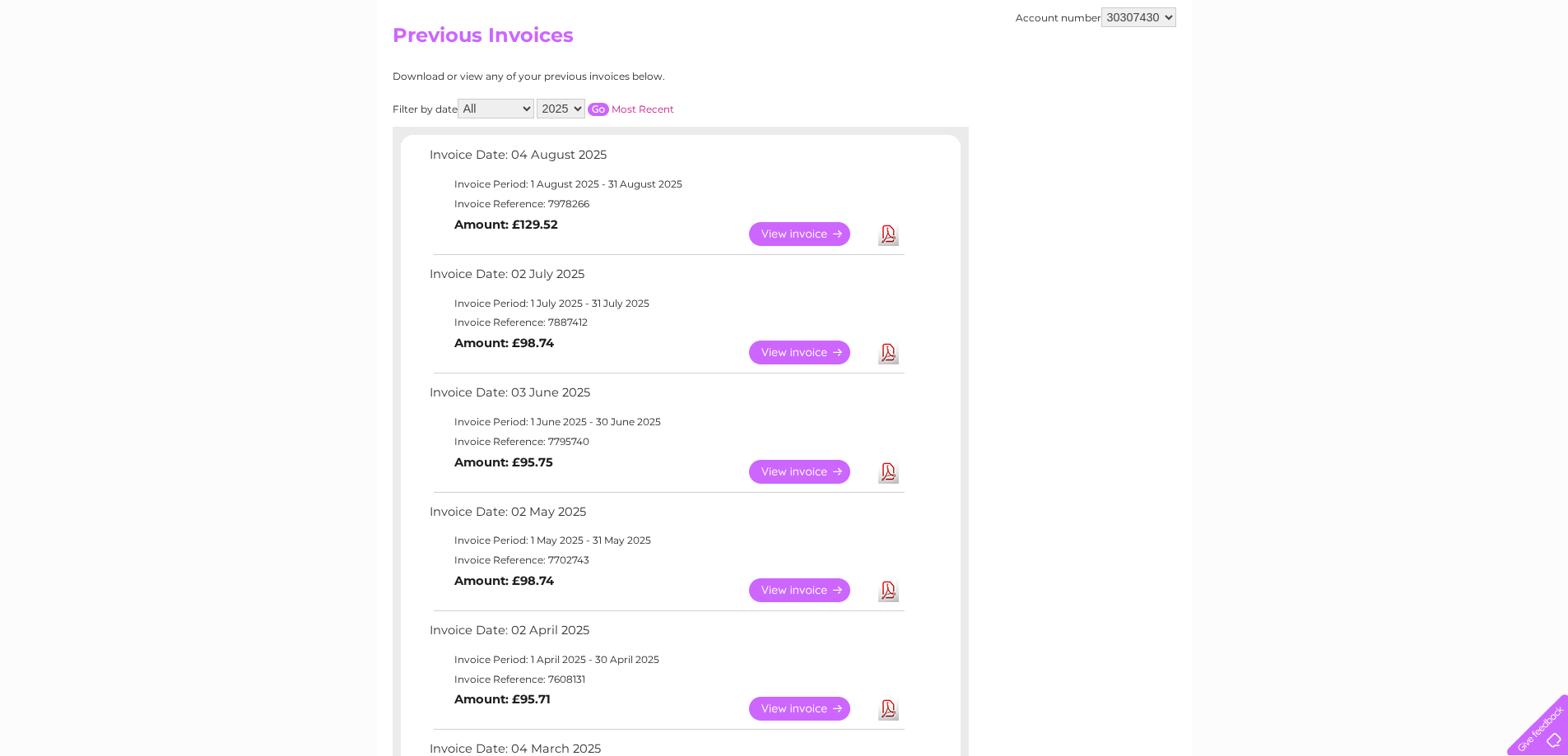 click on "View" at bounding box center [809, 352] 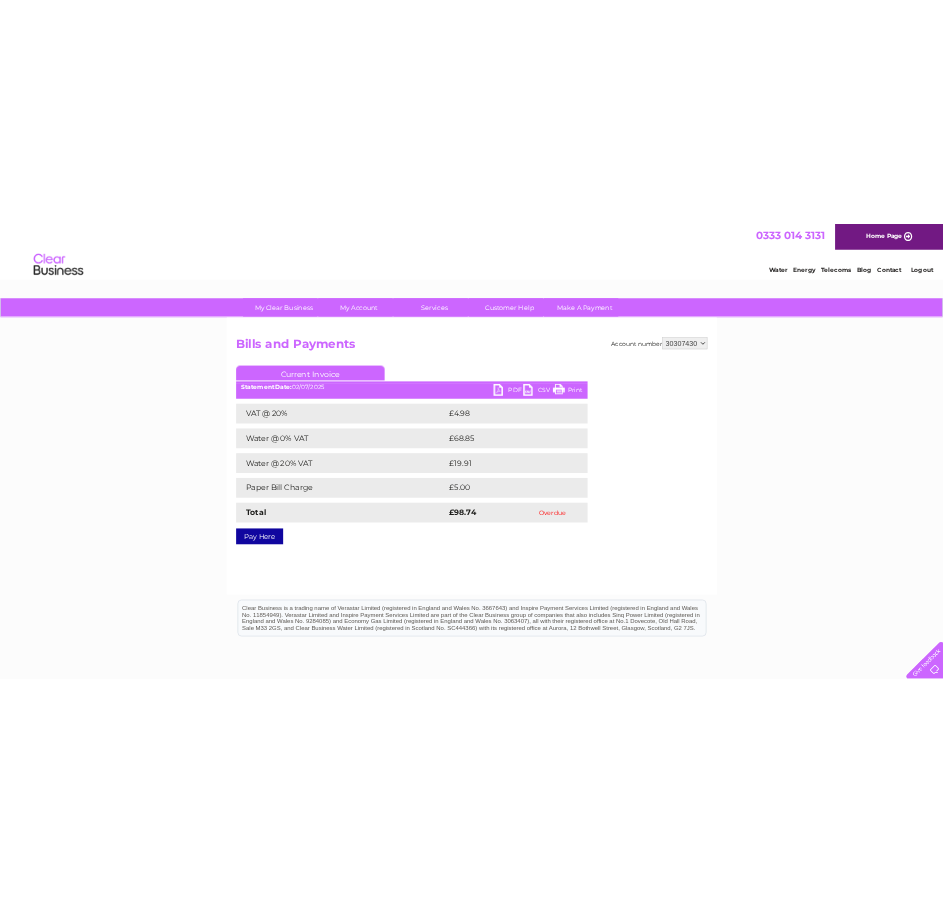 scroll, scrollTop: 0, scrollLeft: 0, axis: both 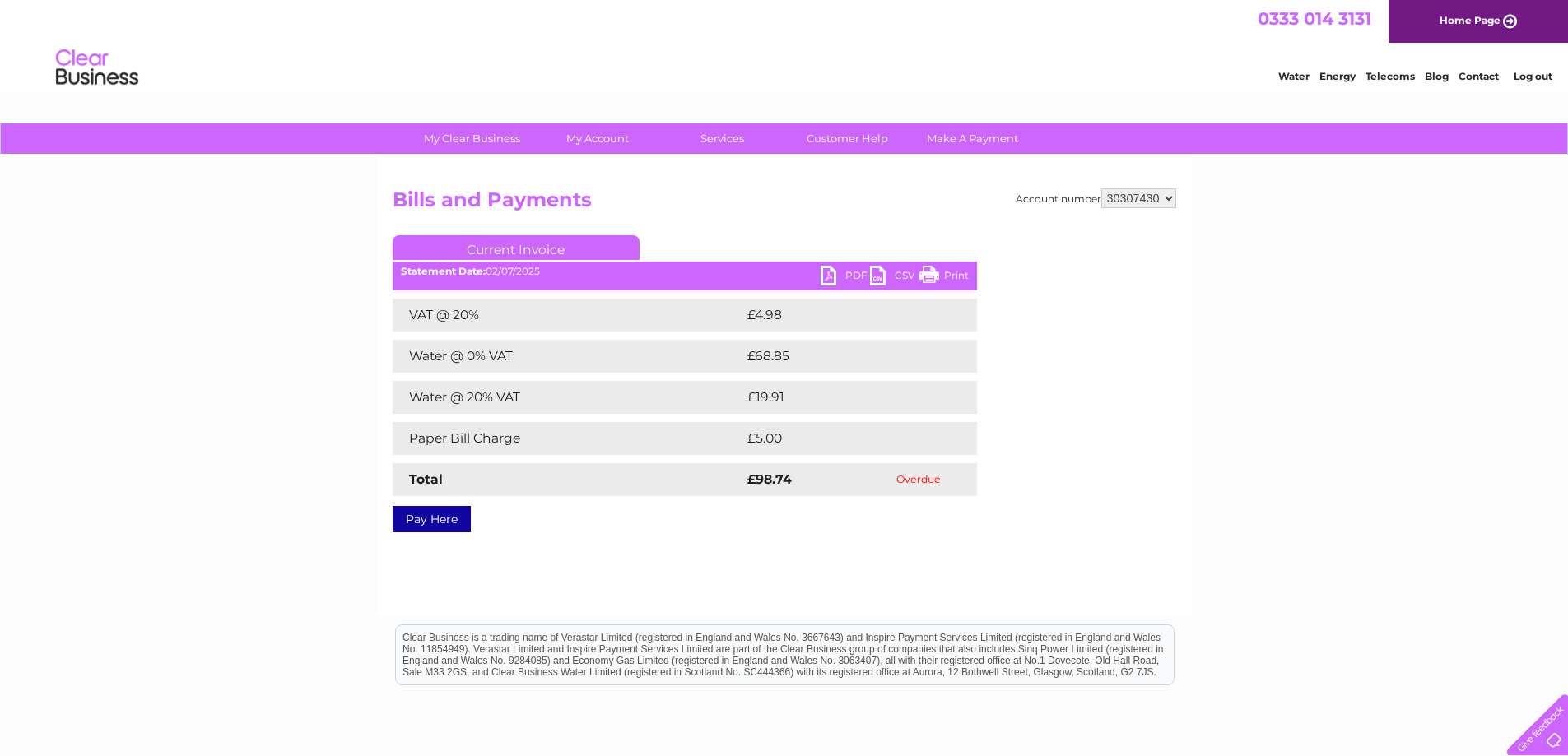 click on "PDF" at bounding box center (845, 277) 